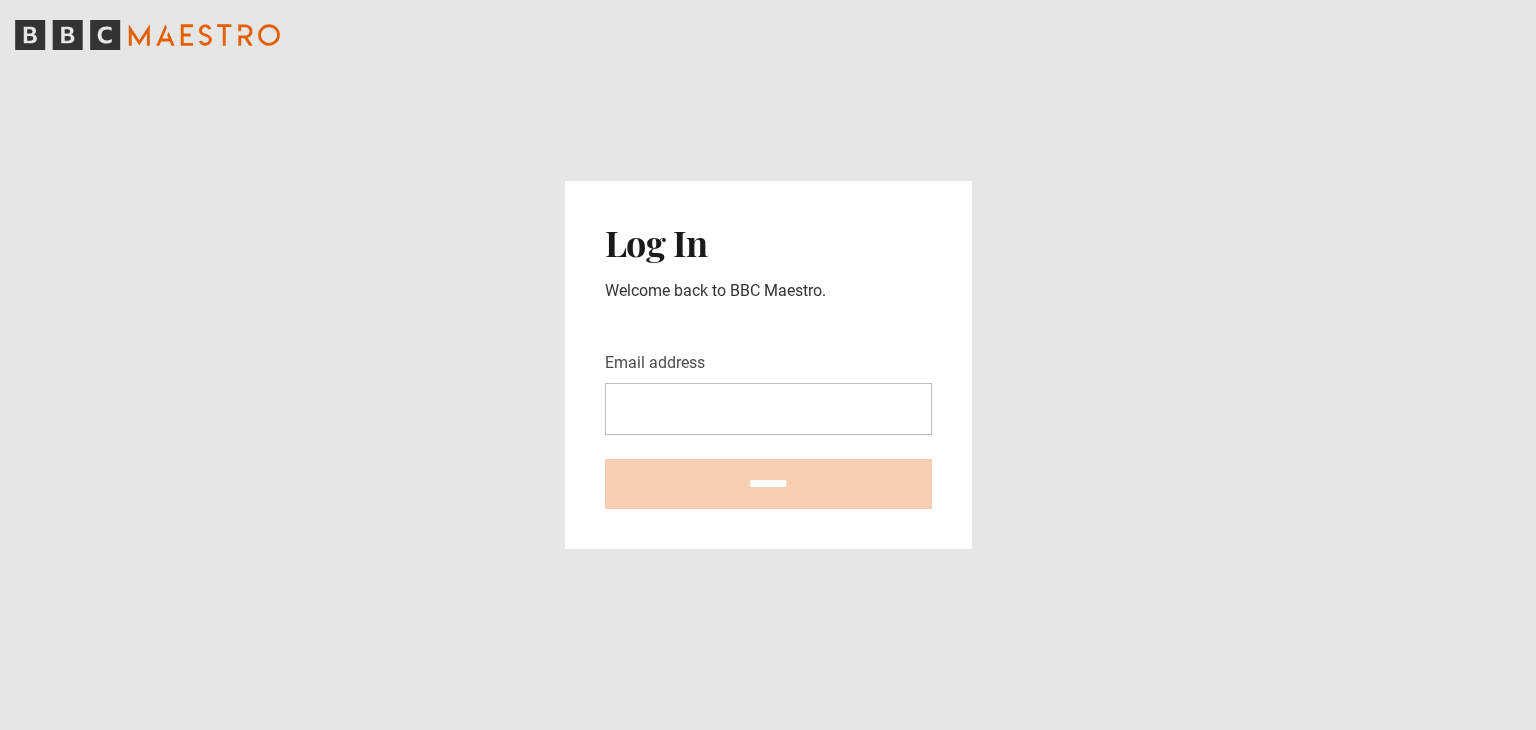 scroll, scrollTop: 0, scrollLeft: 0, axis: both 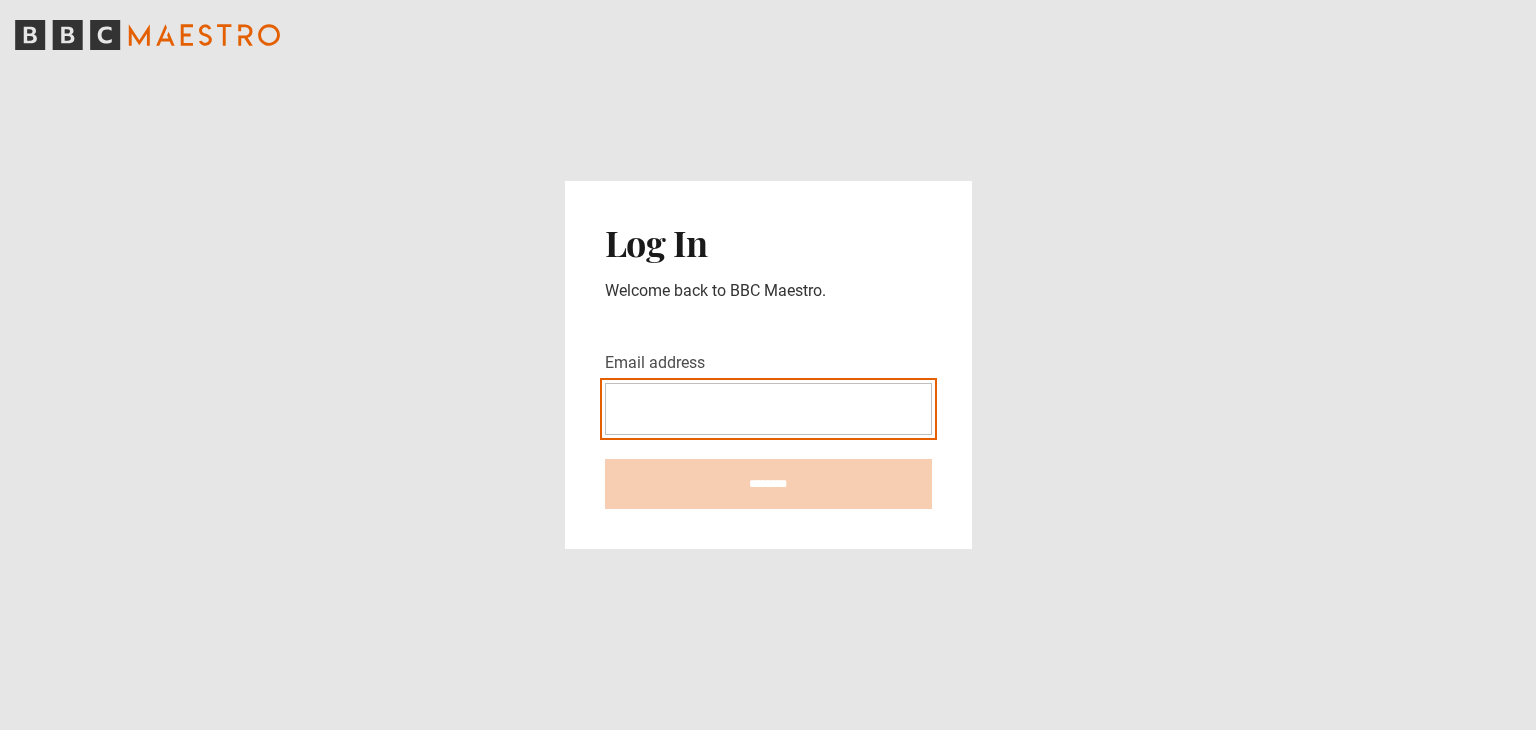 type on "**********" 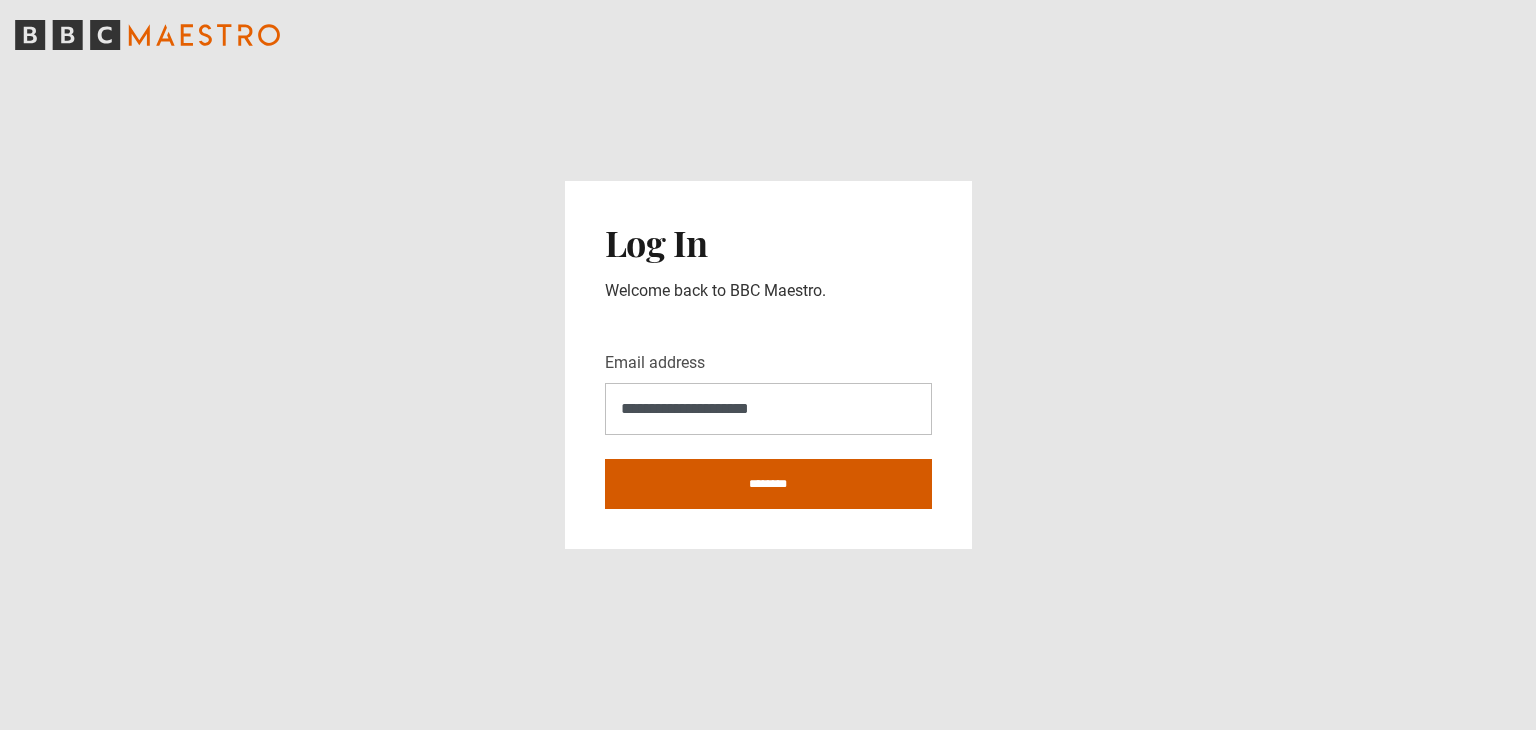 click on "********" at bounding box center [768, 484] 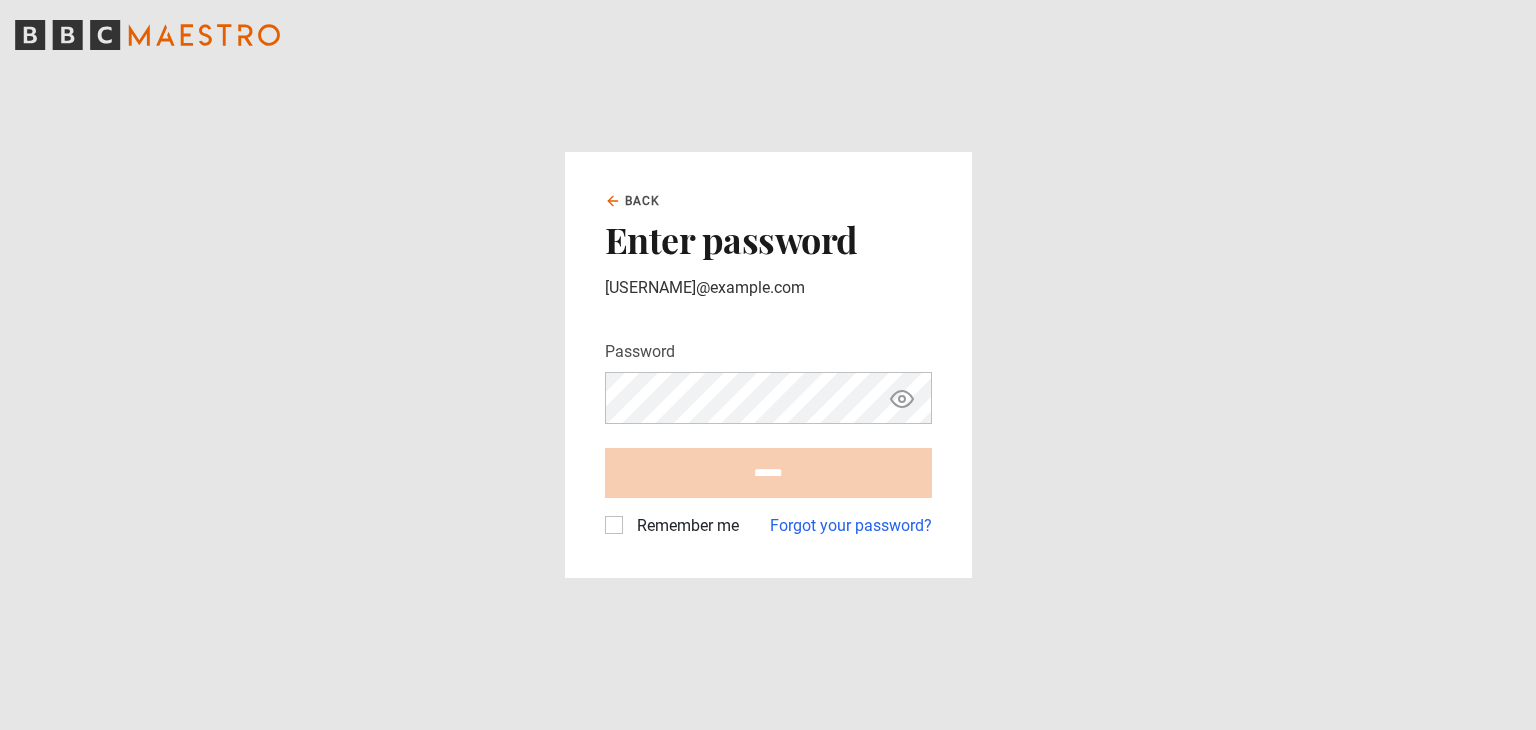 scroll, scrollTop: 0, scrollLeft: 0, axis: both 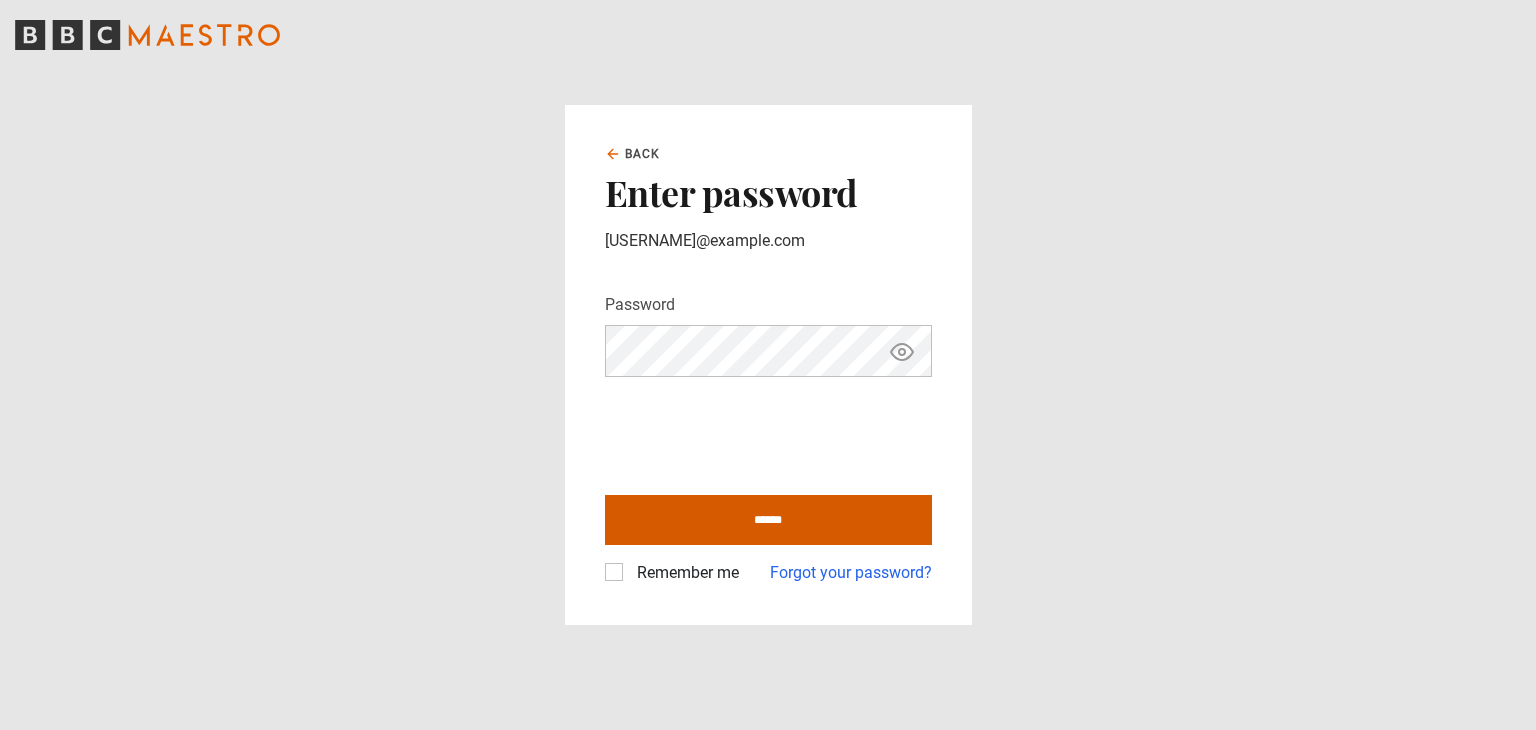 click on "******" at bounding box center (768, 520) 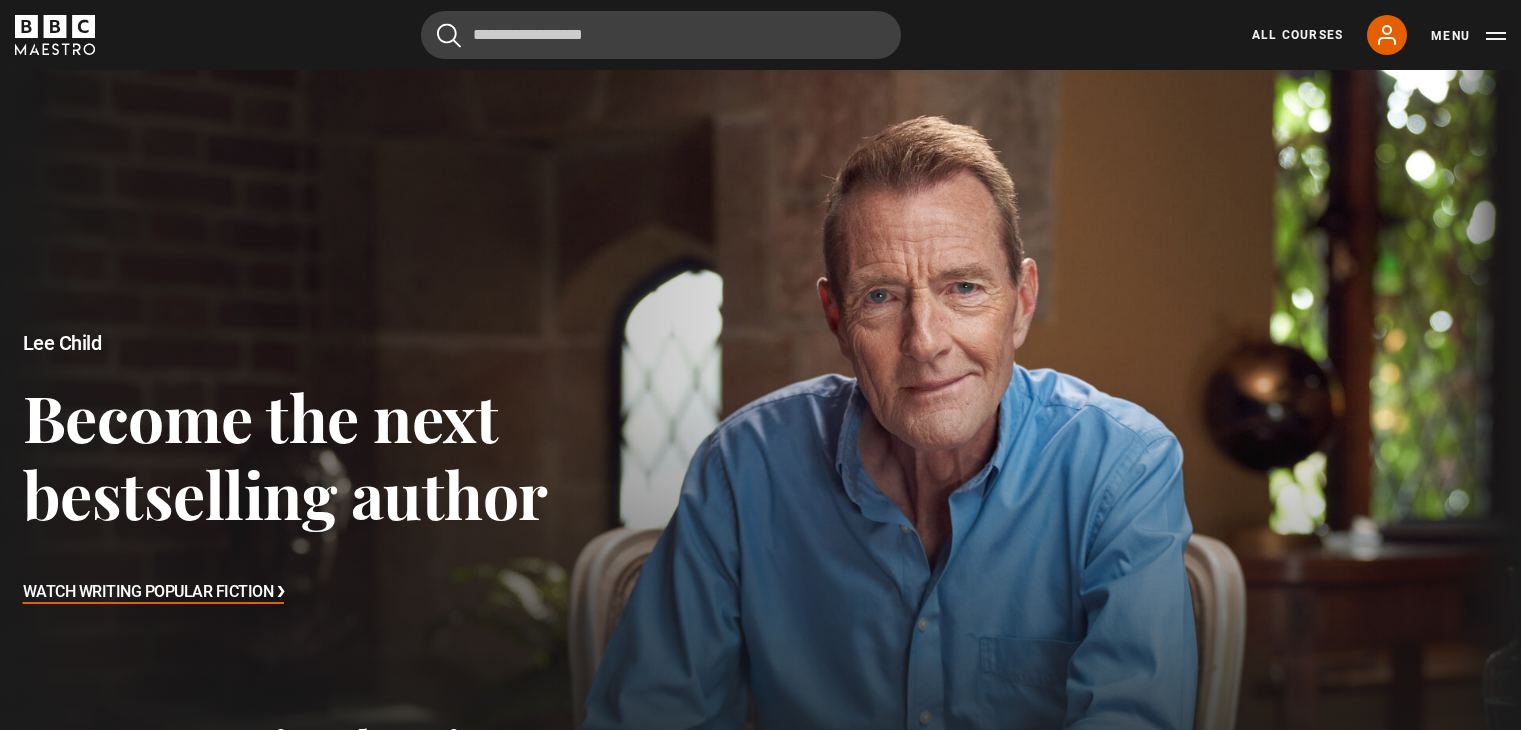 scroll, scrollTop: 0, scrollLeft: 0, axis: both 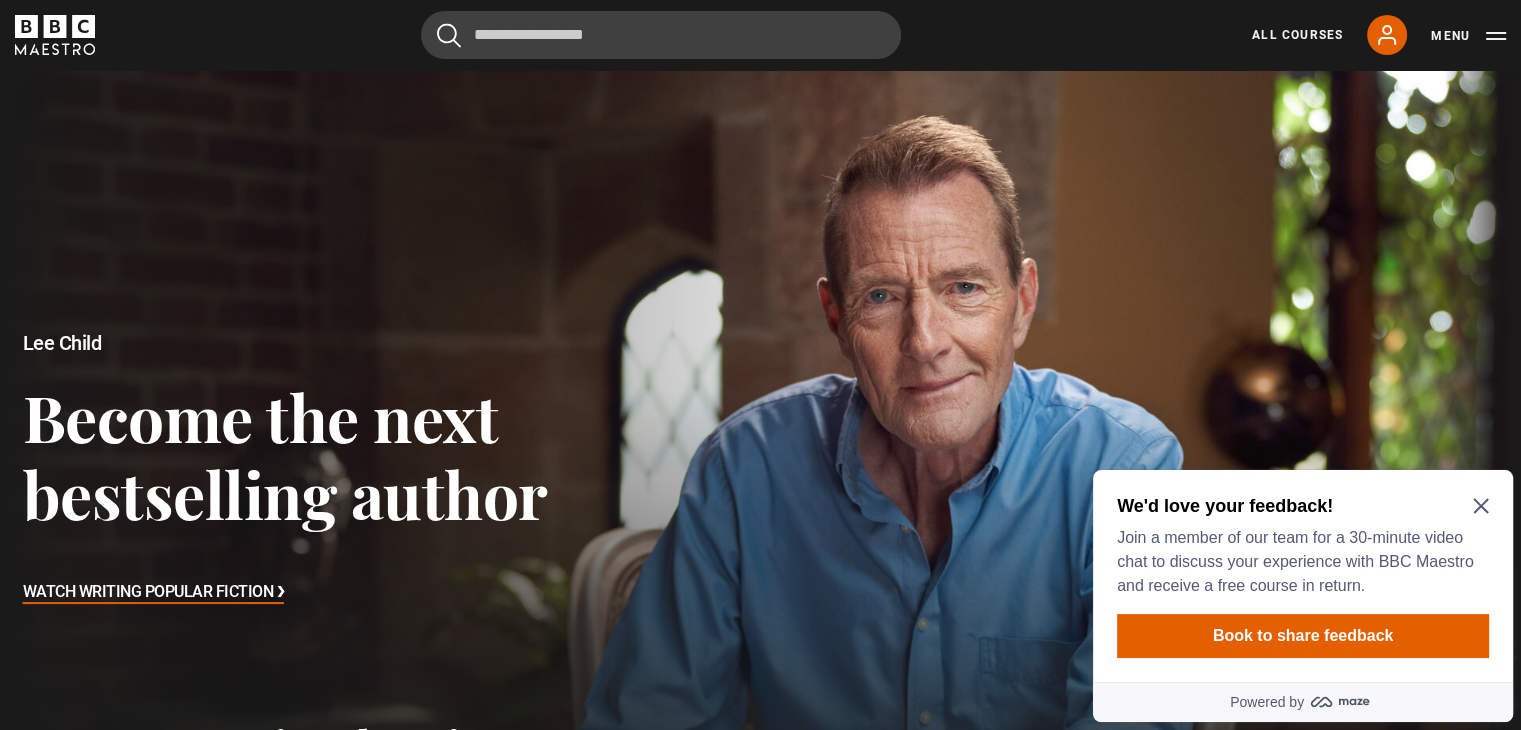 click 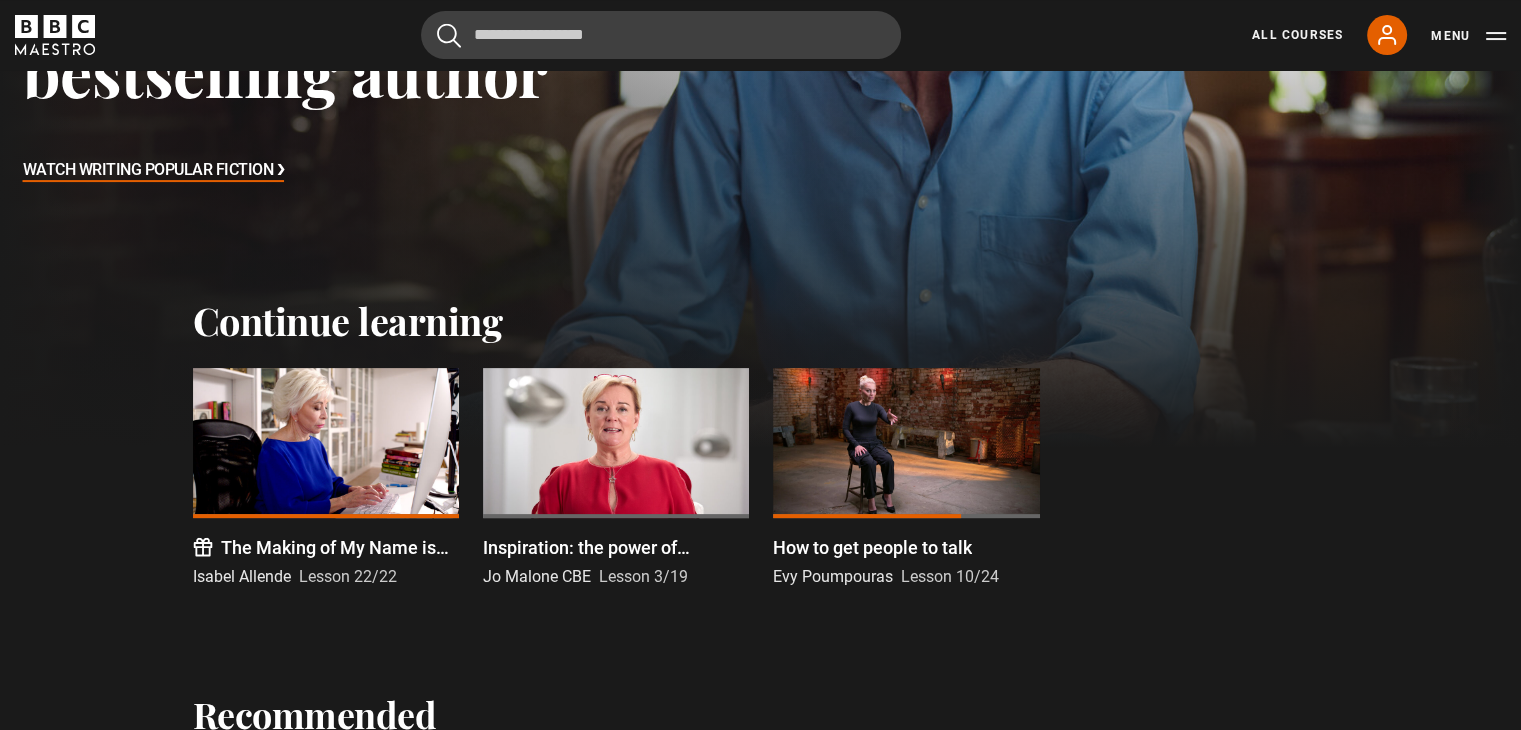 scroll, scrollTop: 500, scrollLeft: 0, axis: vertical 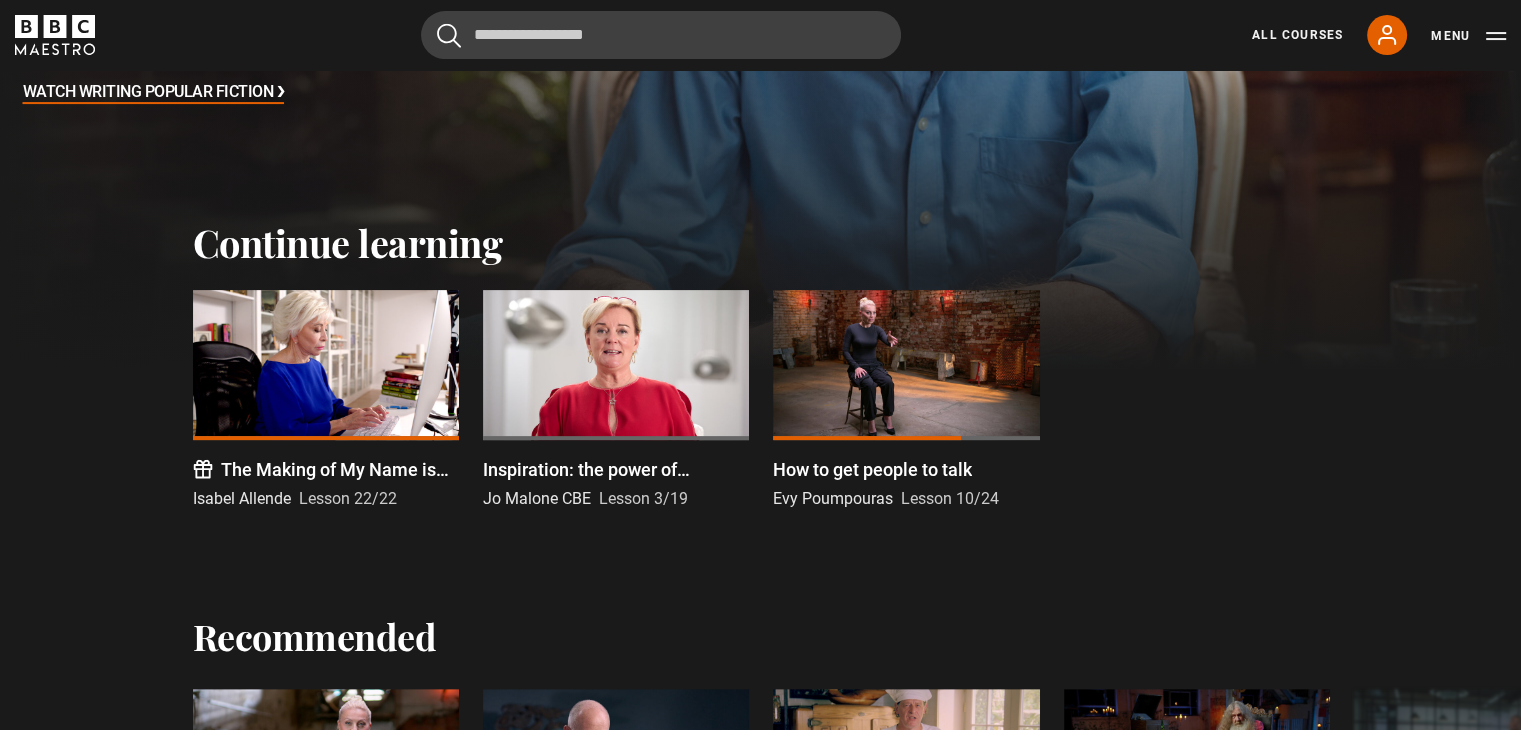 click on "Inspiration: the power of storytelling" at bounding box center (616, 469) 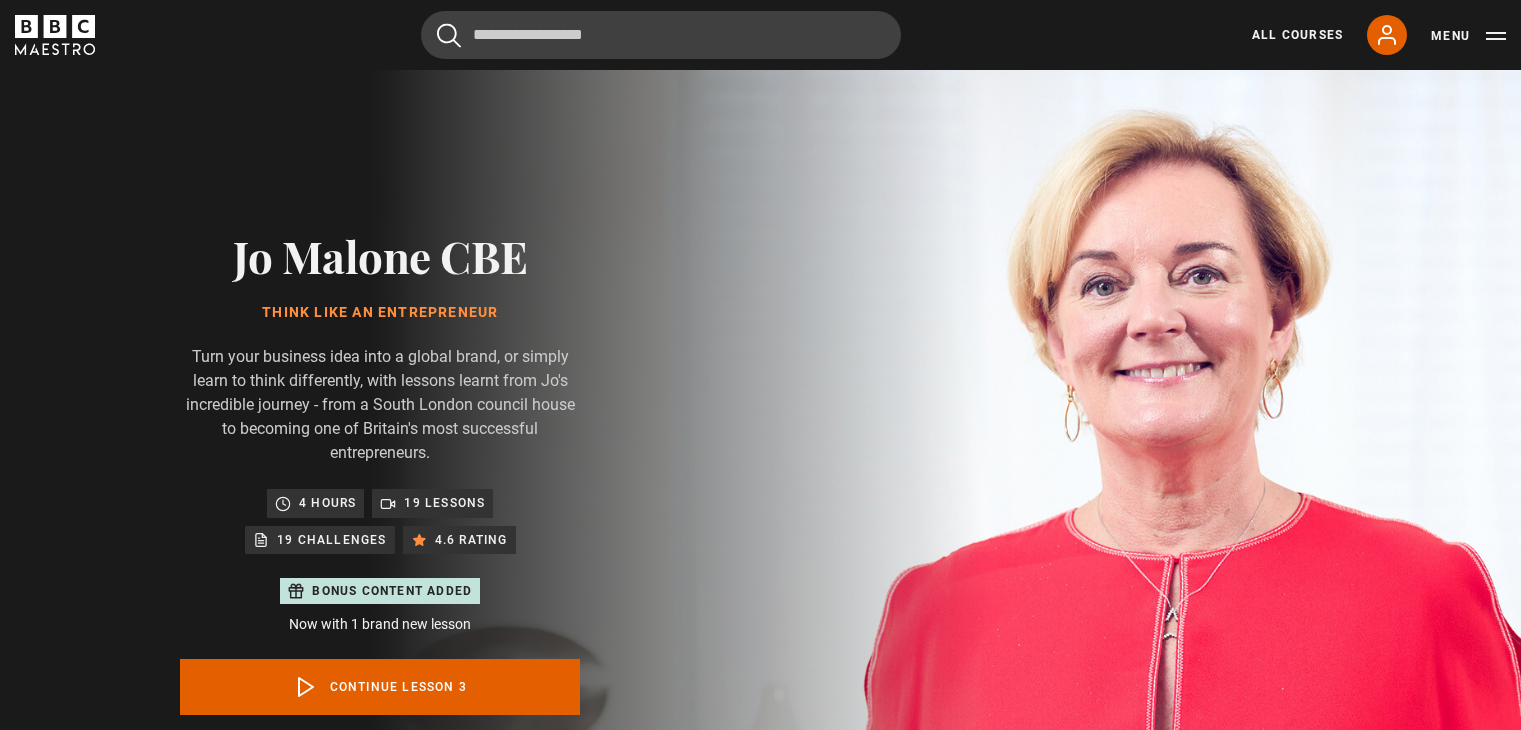 scroll, scrollTop: 956, scrollLeft: 0, axis: vertical 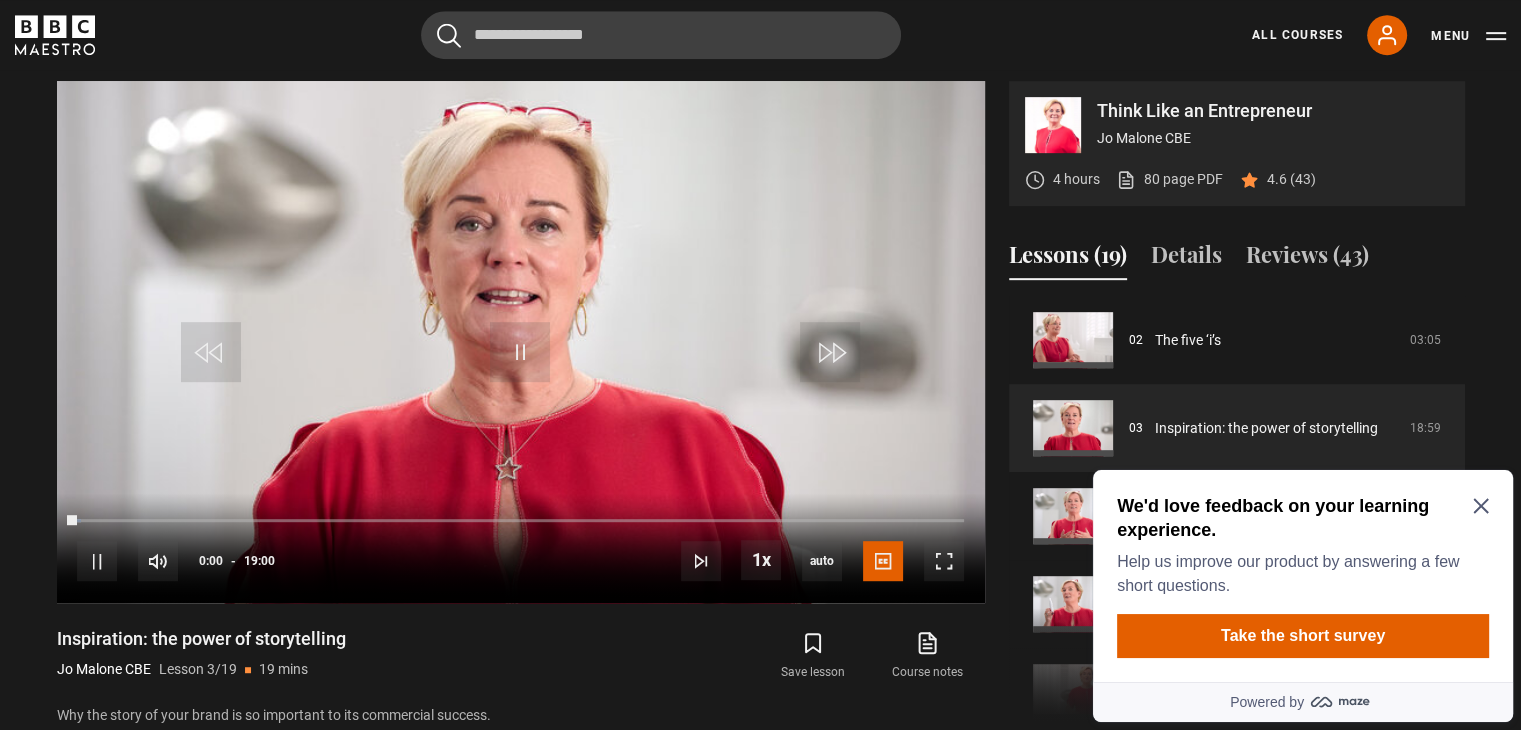click 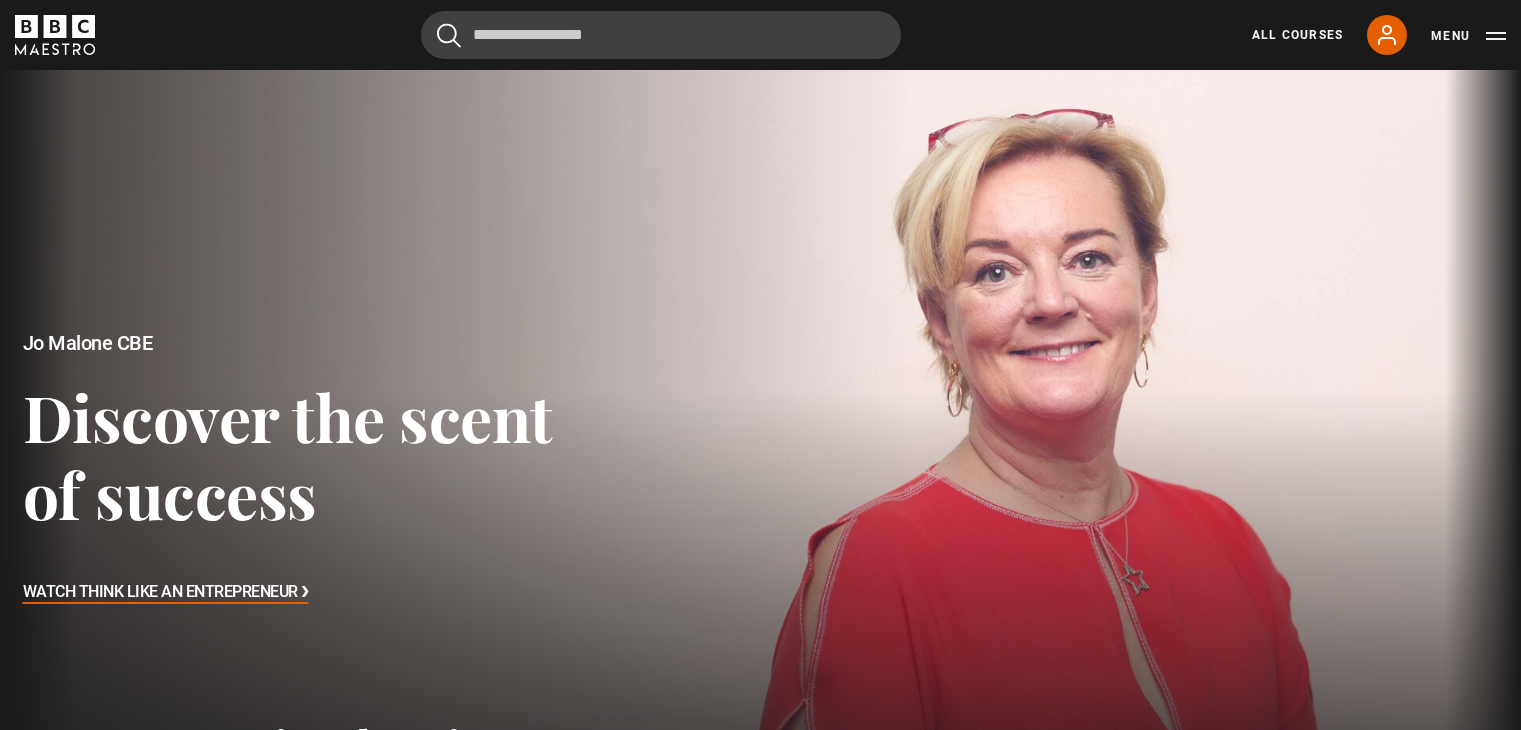 scroll, scrollTop: 0, scrollLeft: 0, axis: both 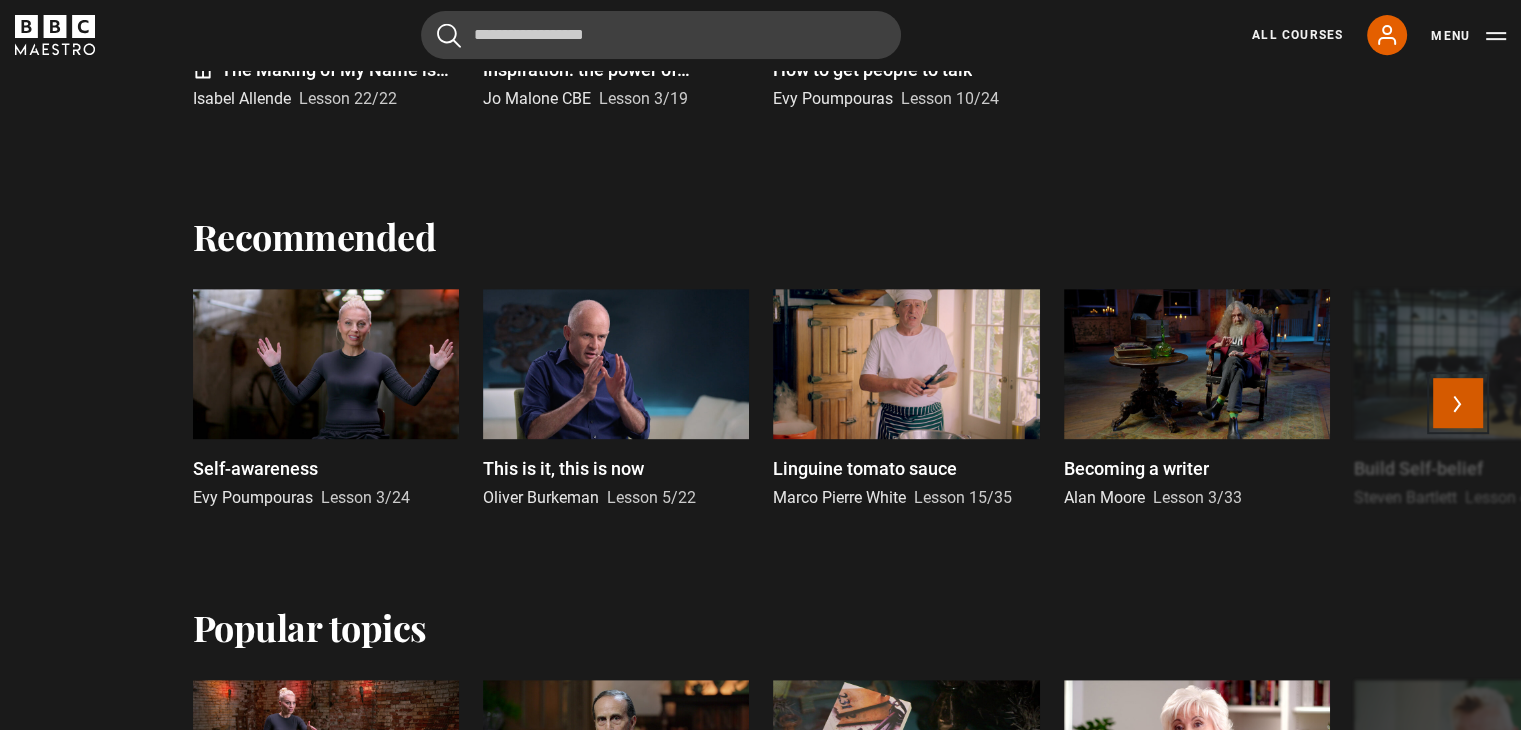 click on "Next" at bounding box center (1458, 403) 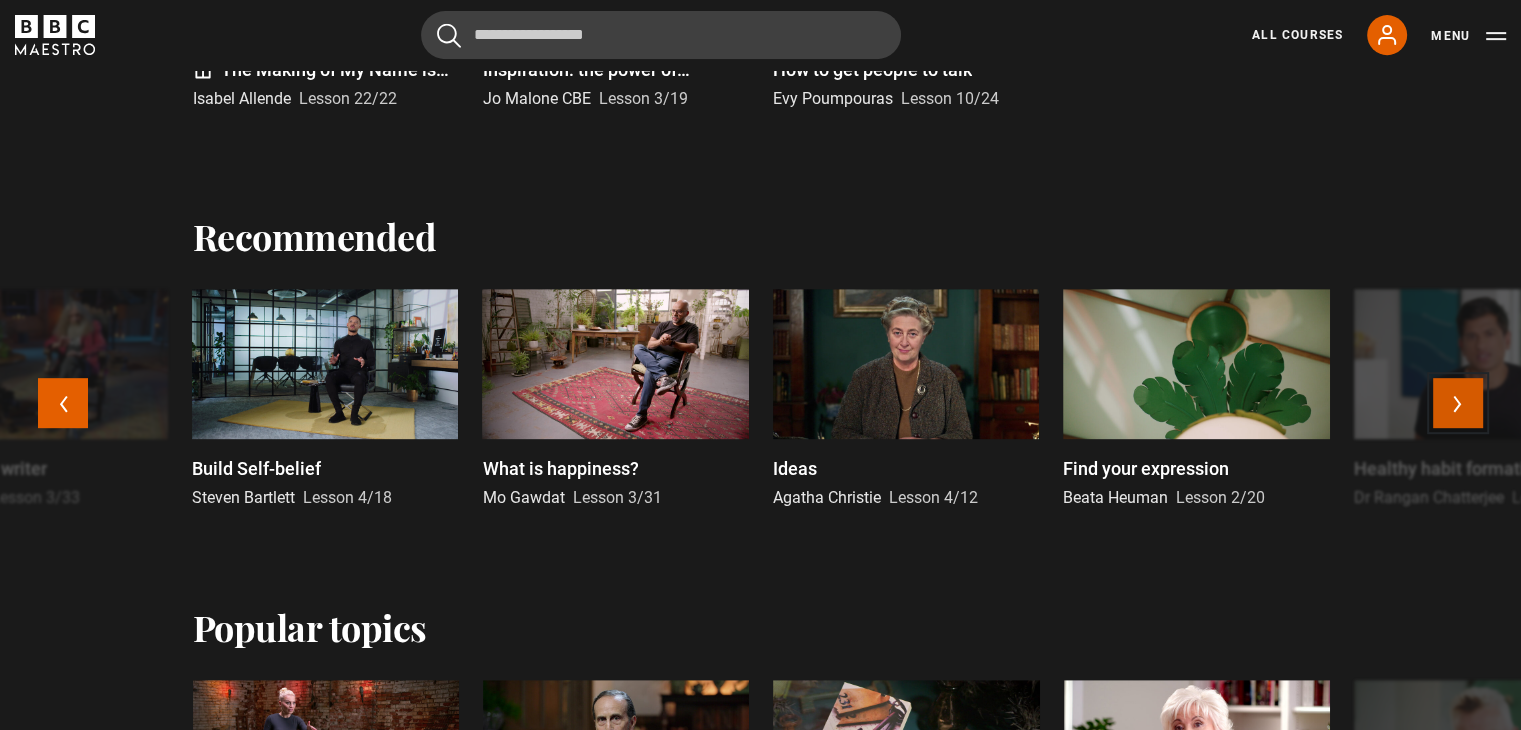 click on "Next" at bounding box center [1458, 403] 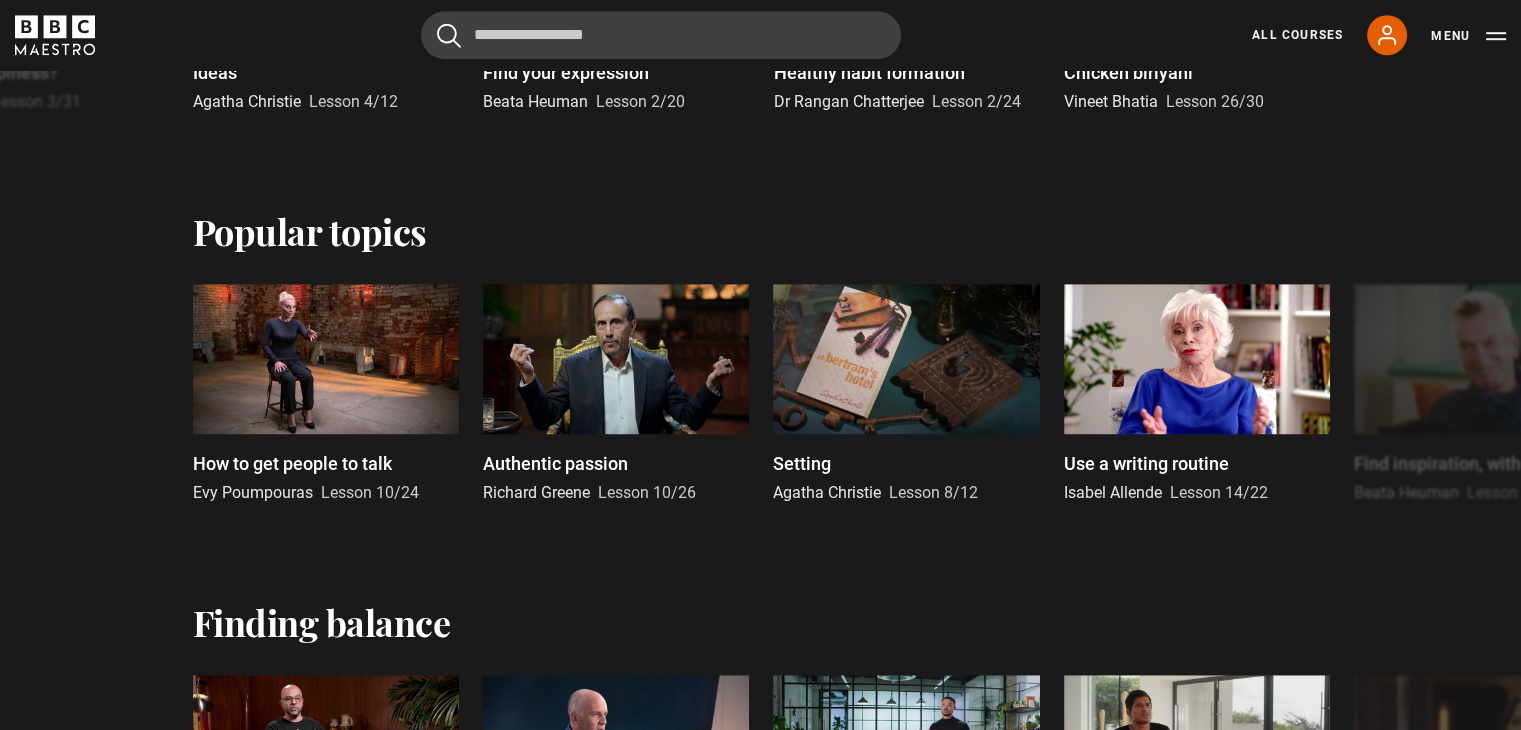scroll, scrollTop: 1400, scrollLeft: 0, axis: vertical 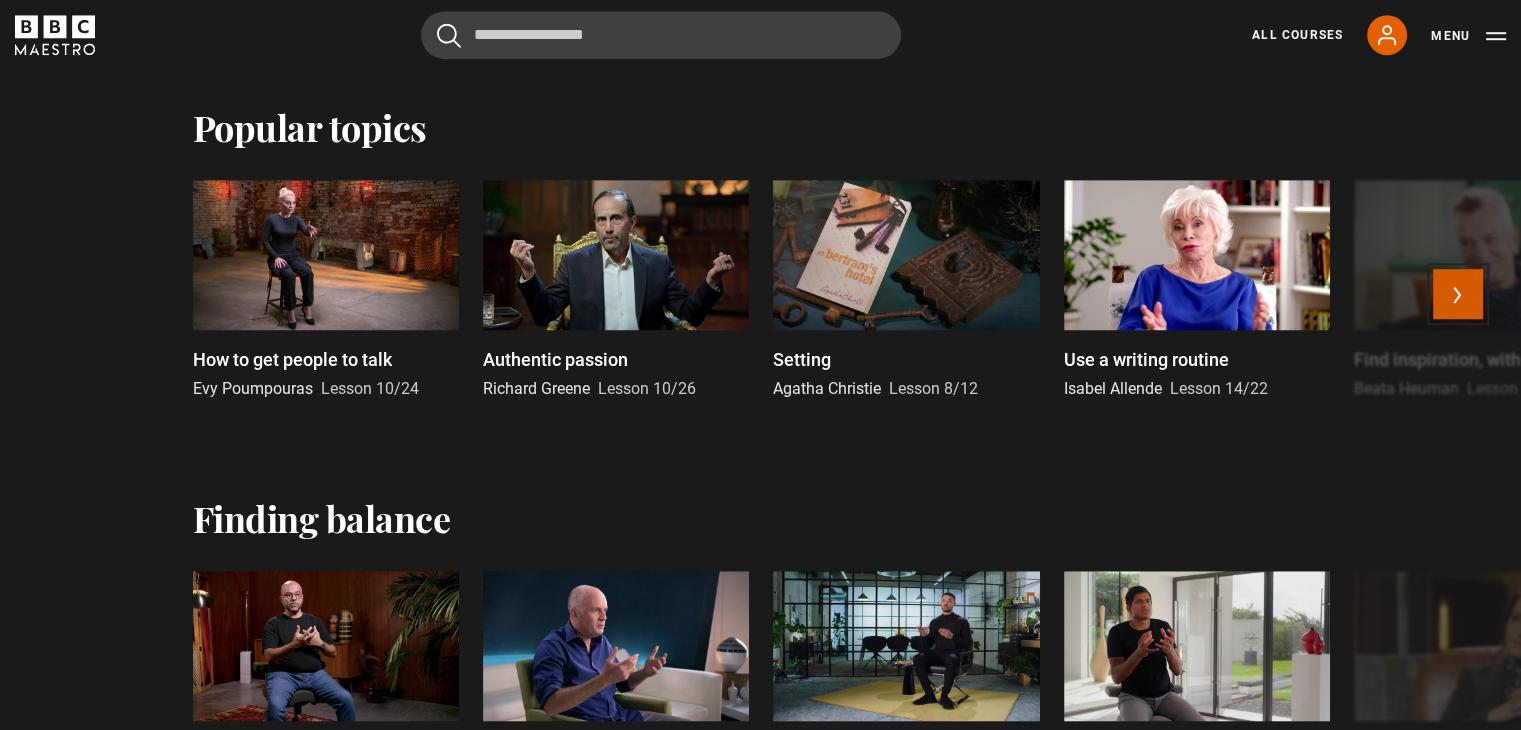 click on "Next" at bounding box center [1458, 294] 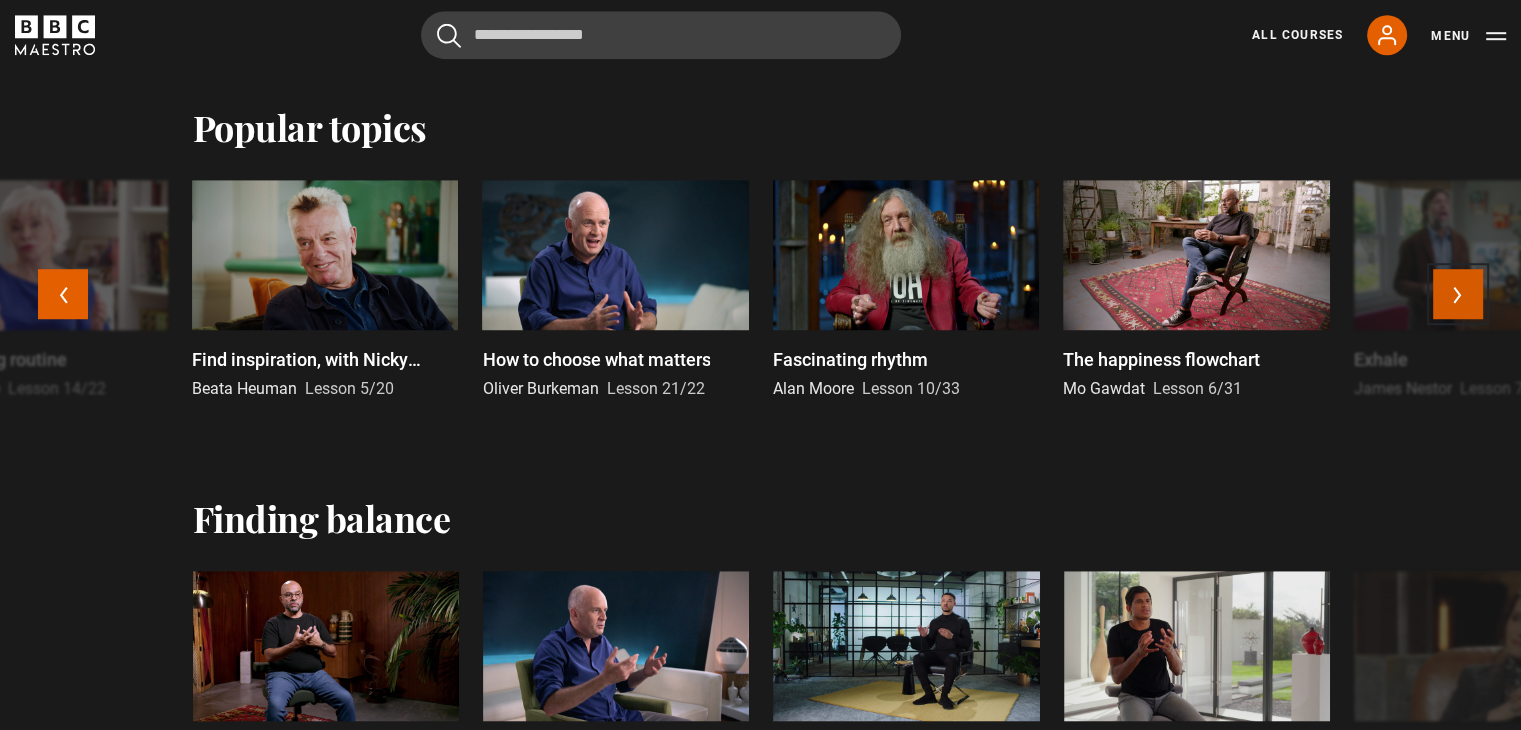 click on "Next" at bounding box center [1458, 294] 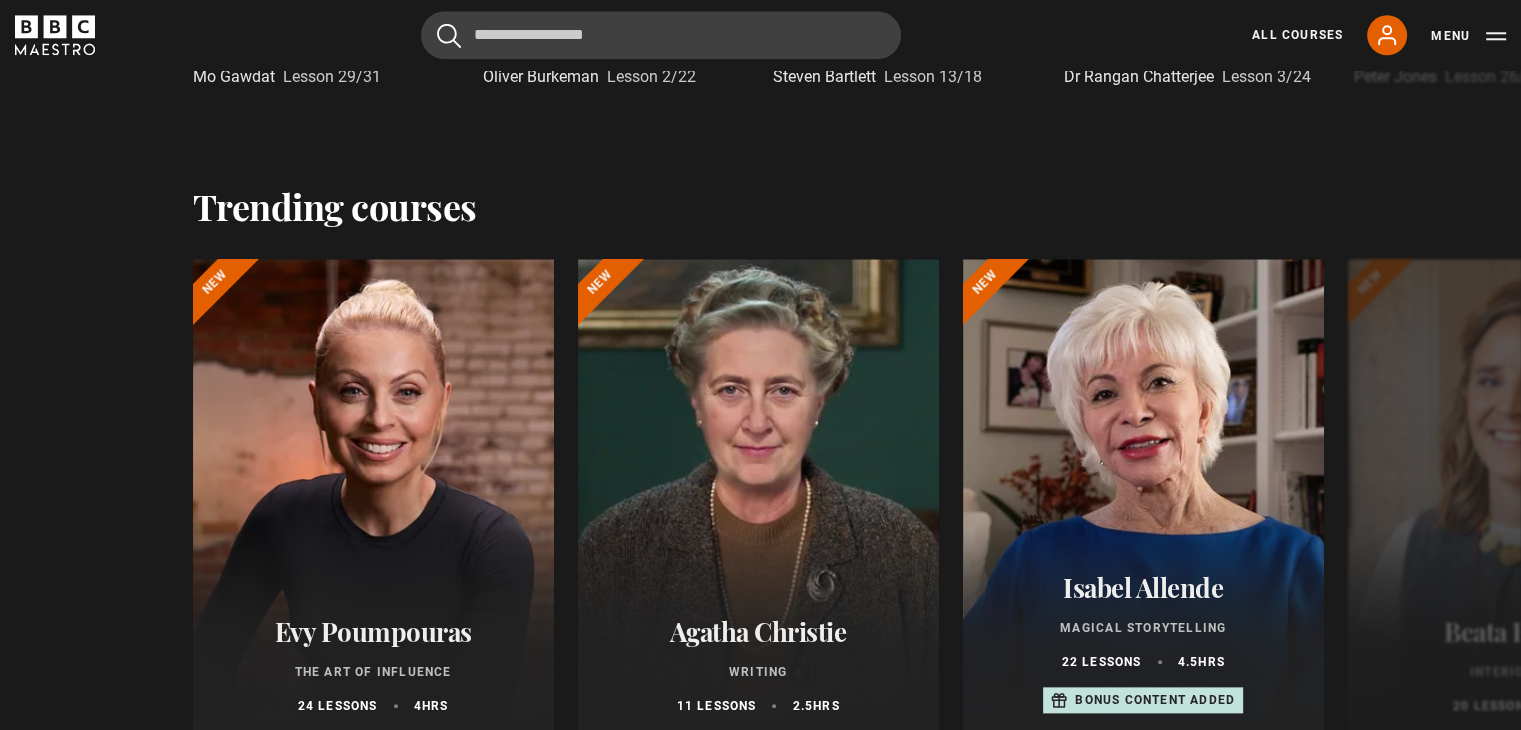 scroll, scrollTop: 2200, scrollLeft: 0, axis: vertical 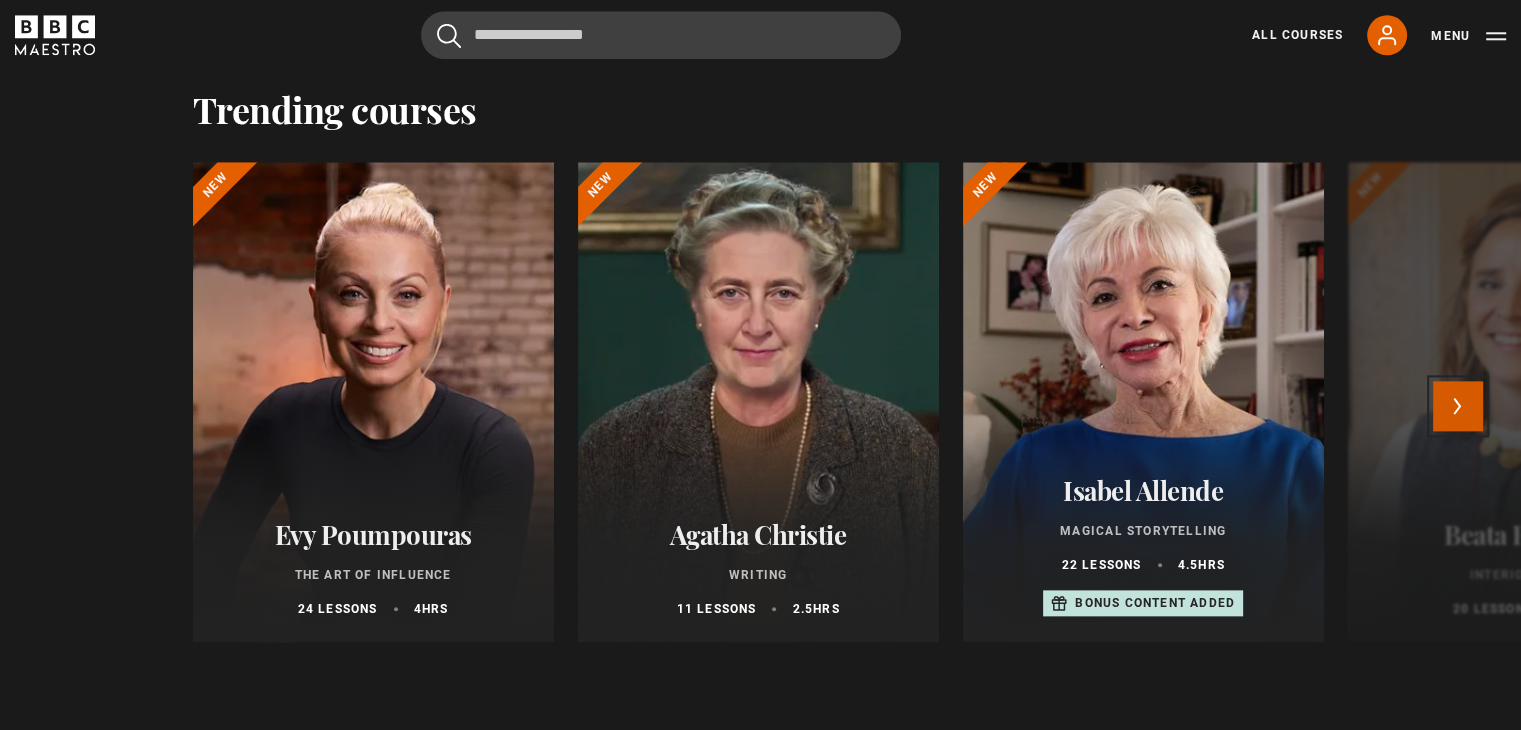 click on "Next" at bounding box center [1458, 406] 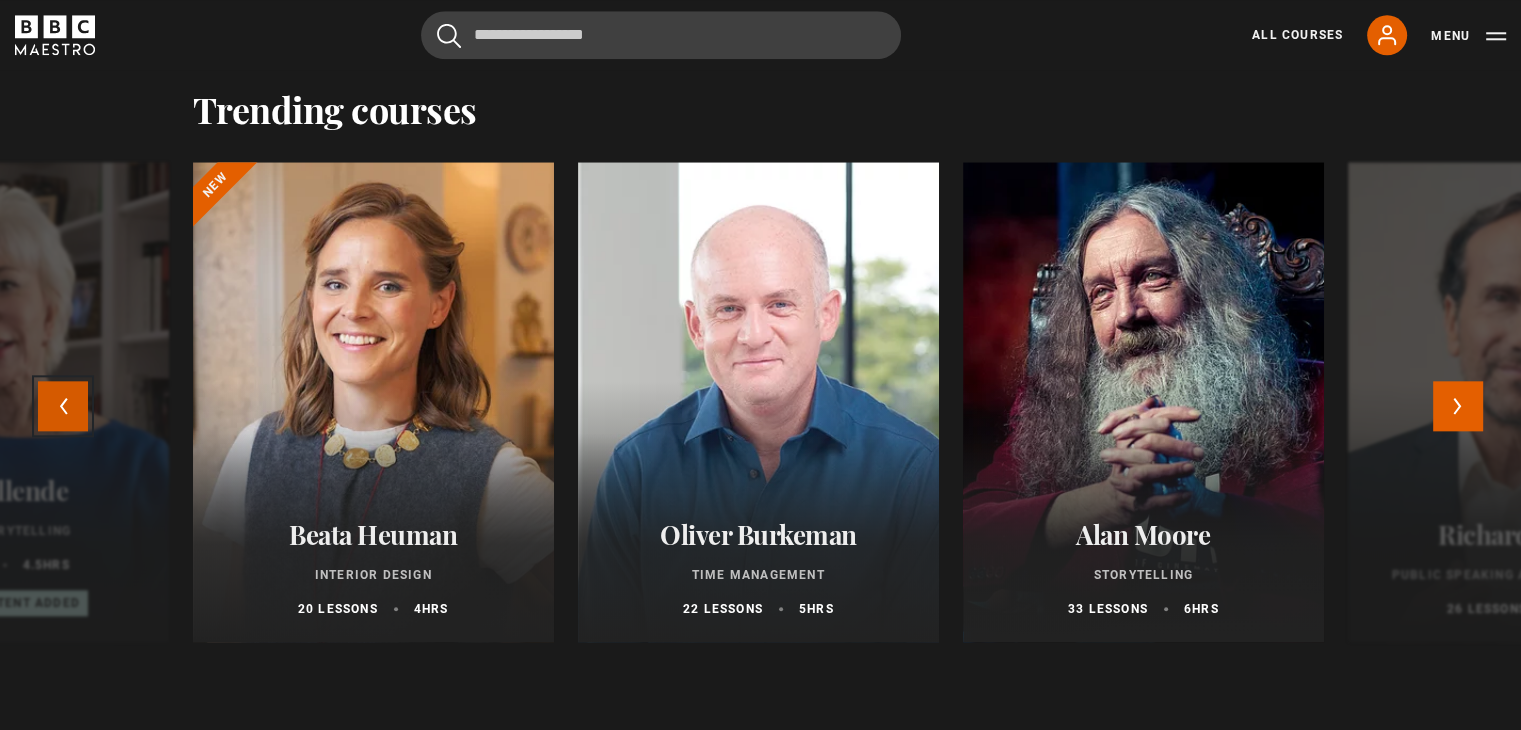 click on "Previous" at bounding box center (63, 406) 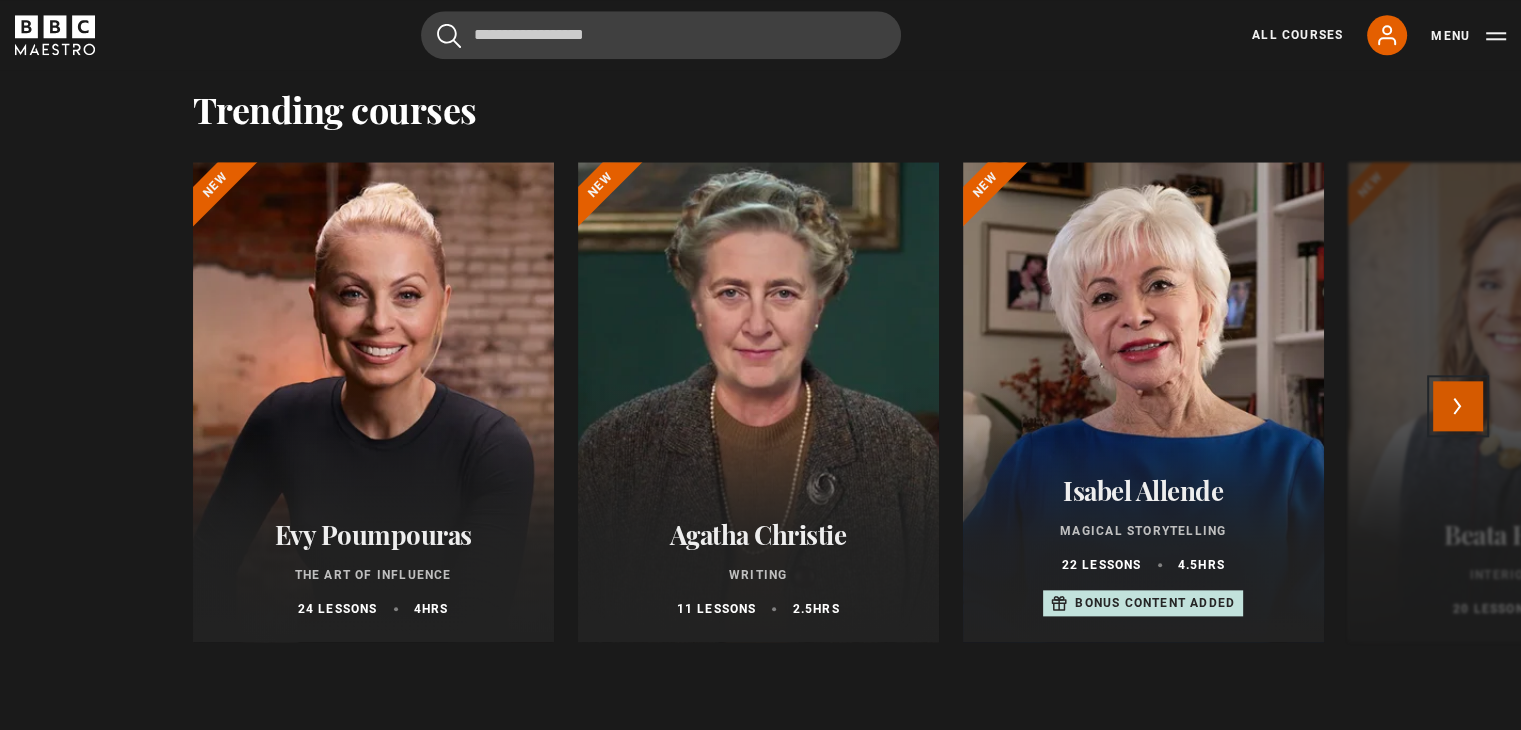 click on "Next" at bounding box center (1458, 406) 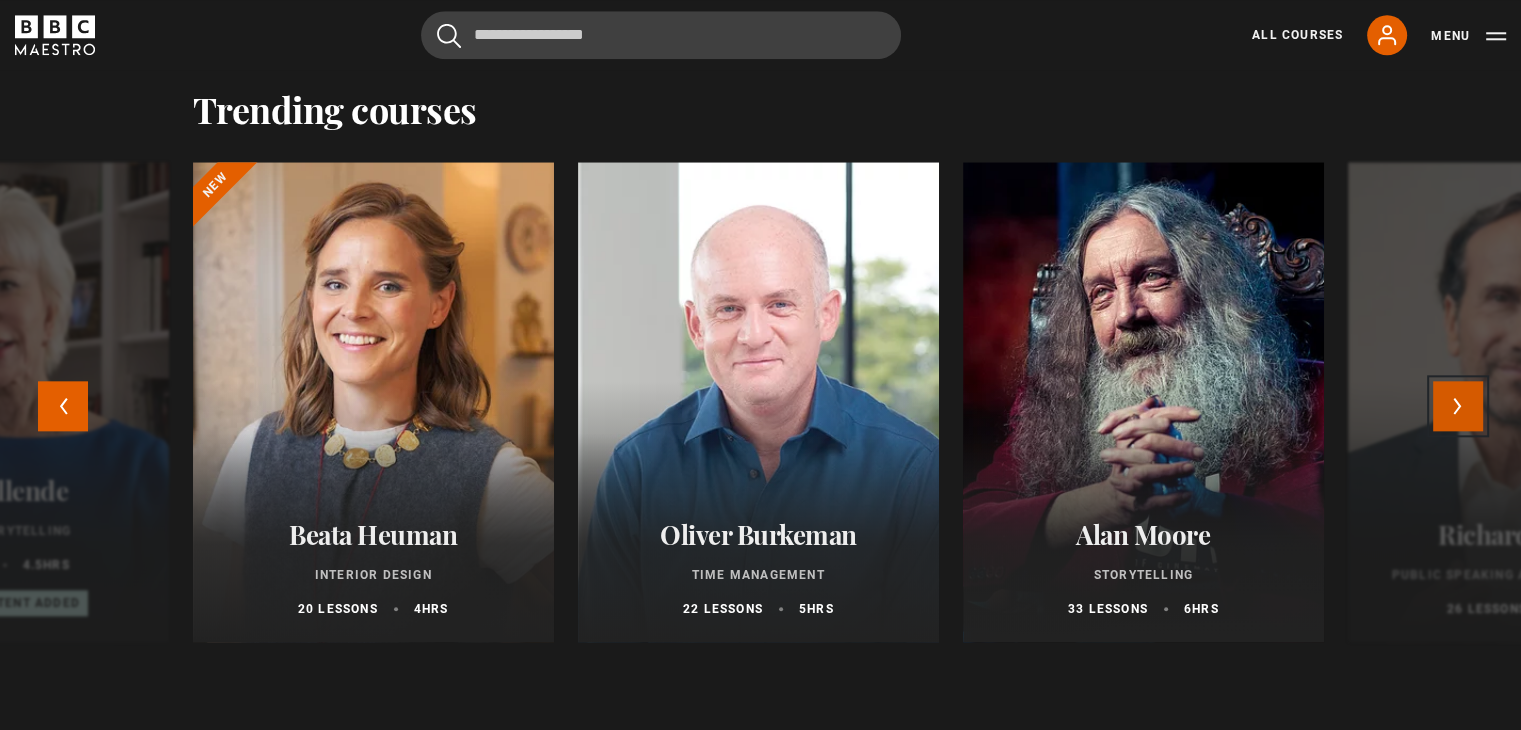 click on "Next" at bounding box center (1458, 406) 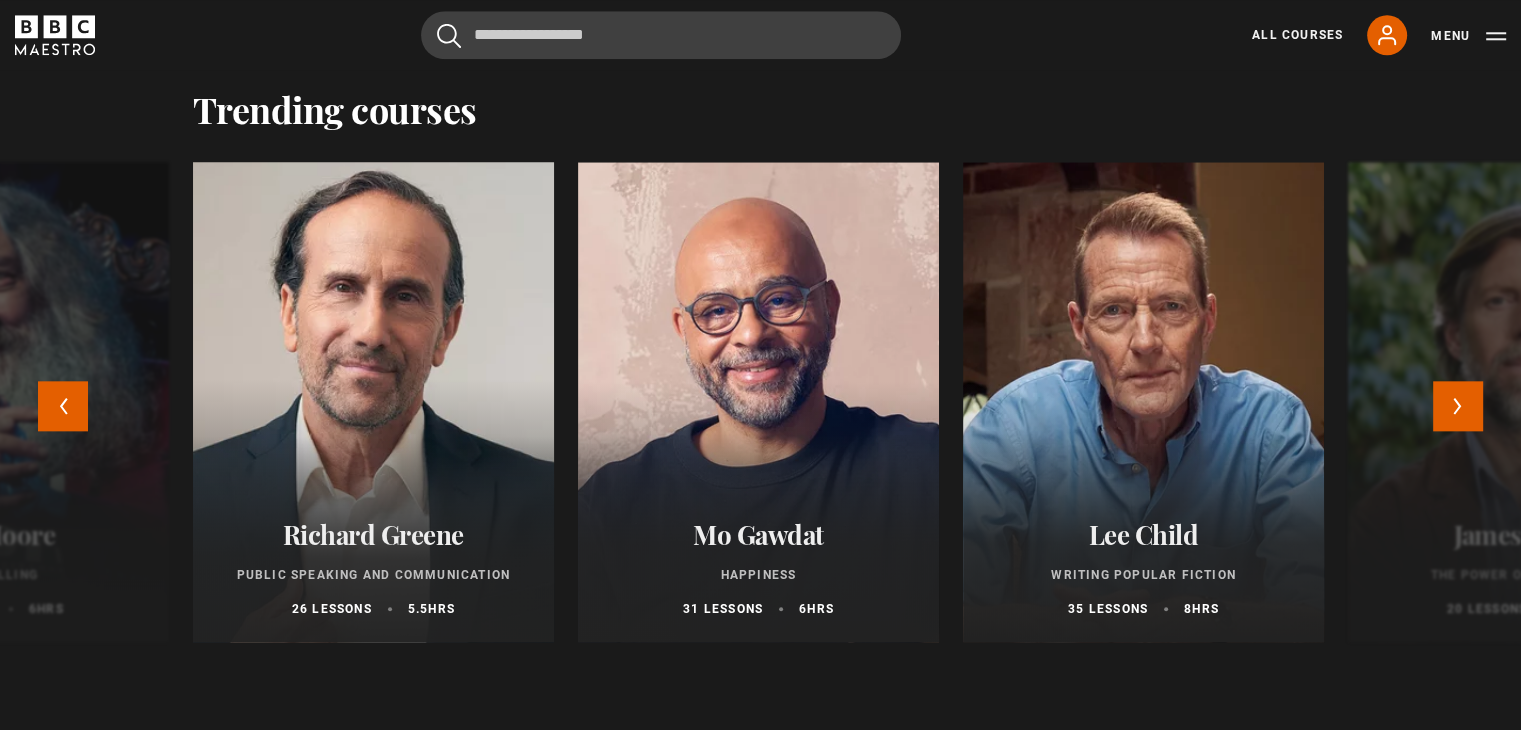 click at bounding box center [373, 402] 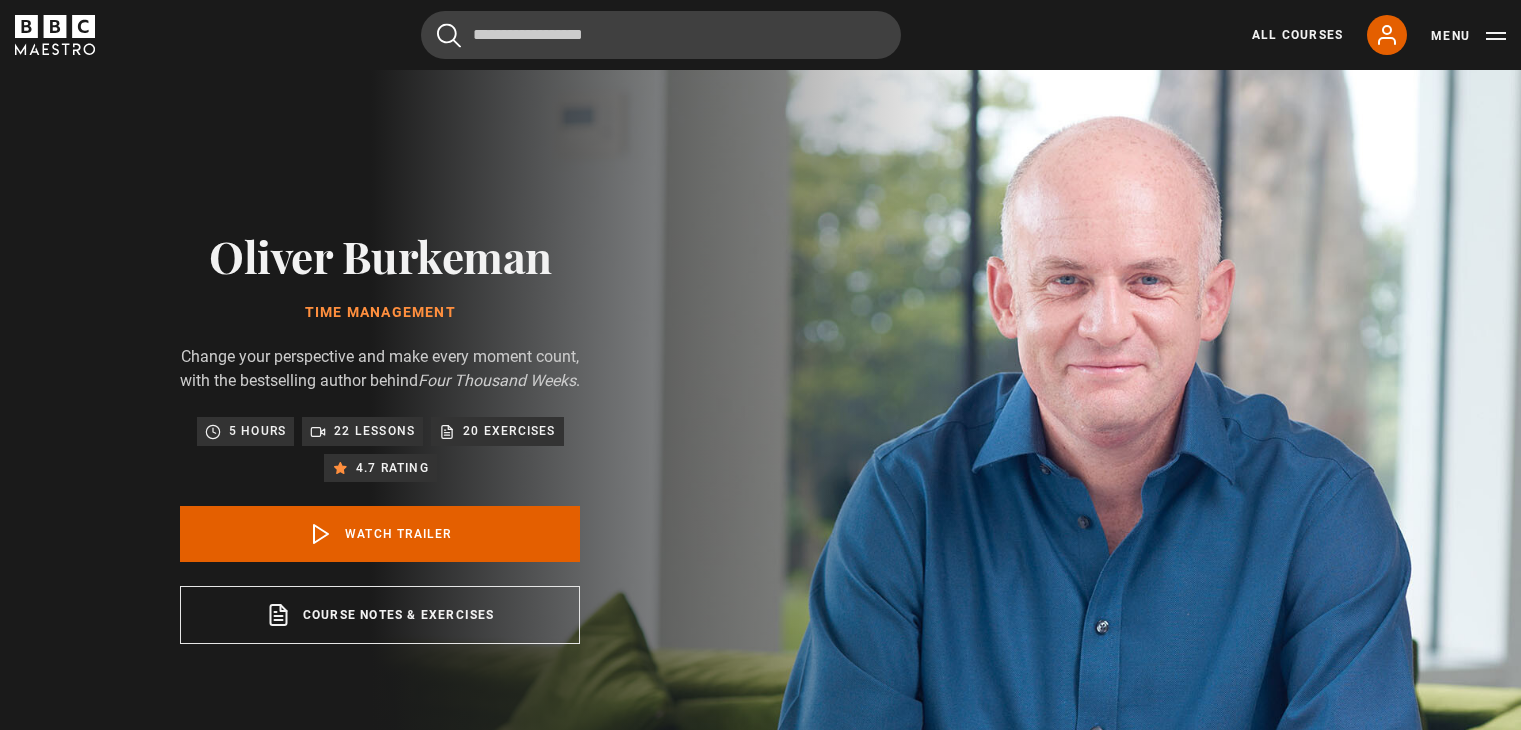 scroll, scrollTop: 0, scrollLeft: 0, axis: both 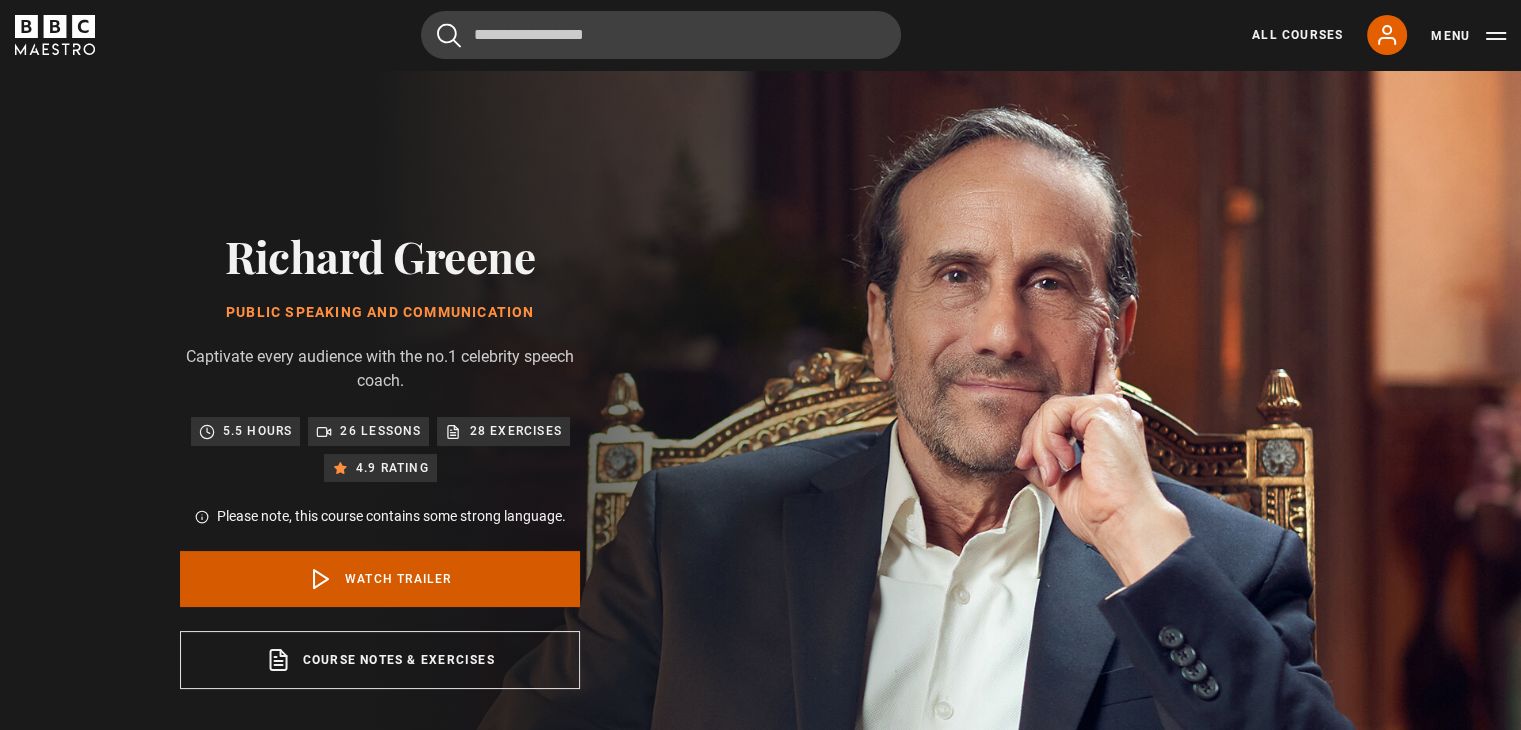 click on "Watch Trailer" at bounding box center (380, 579) 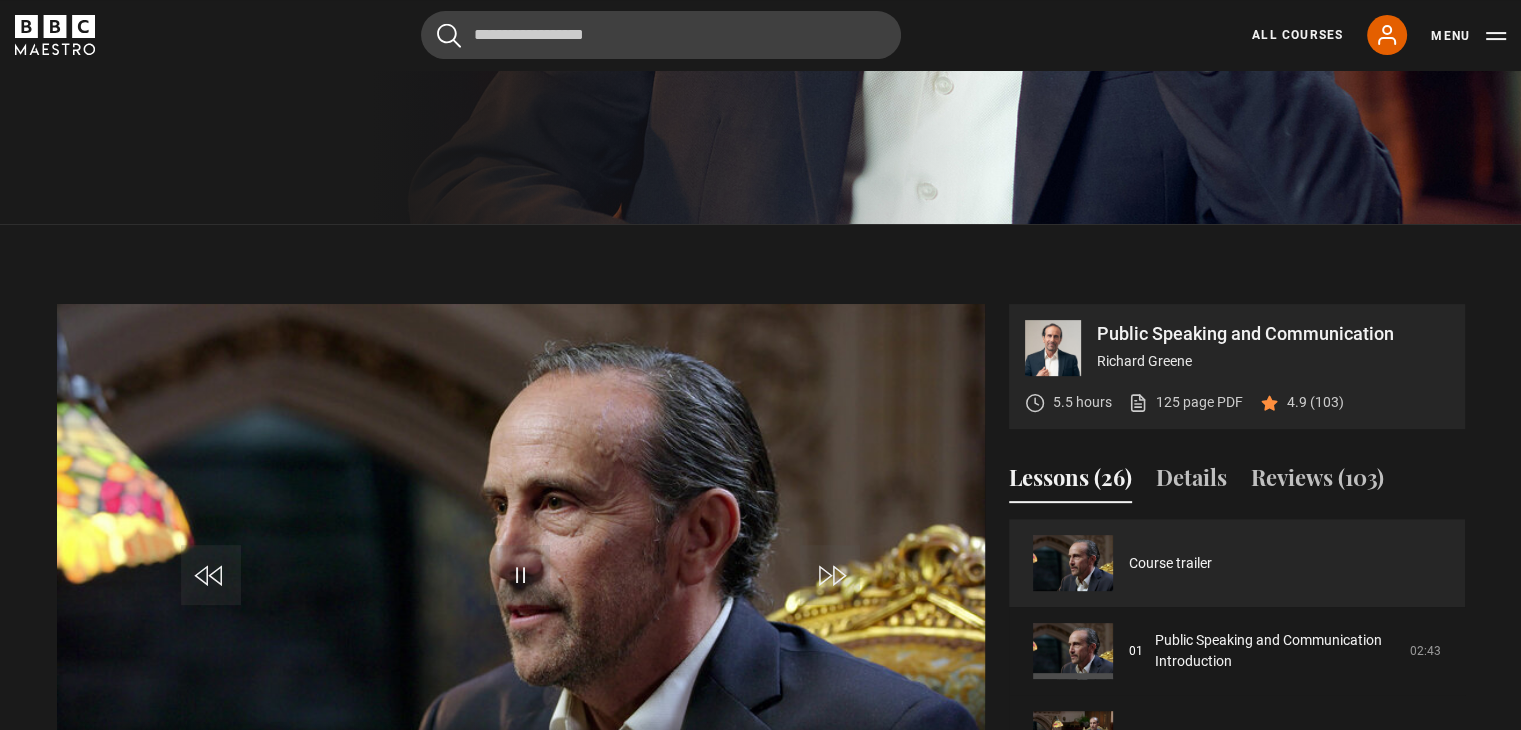 scroll, scrollTop: 752, scrollLeft: 0, axis: vertical 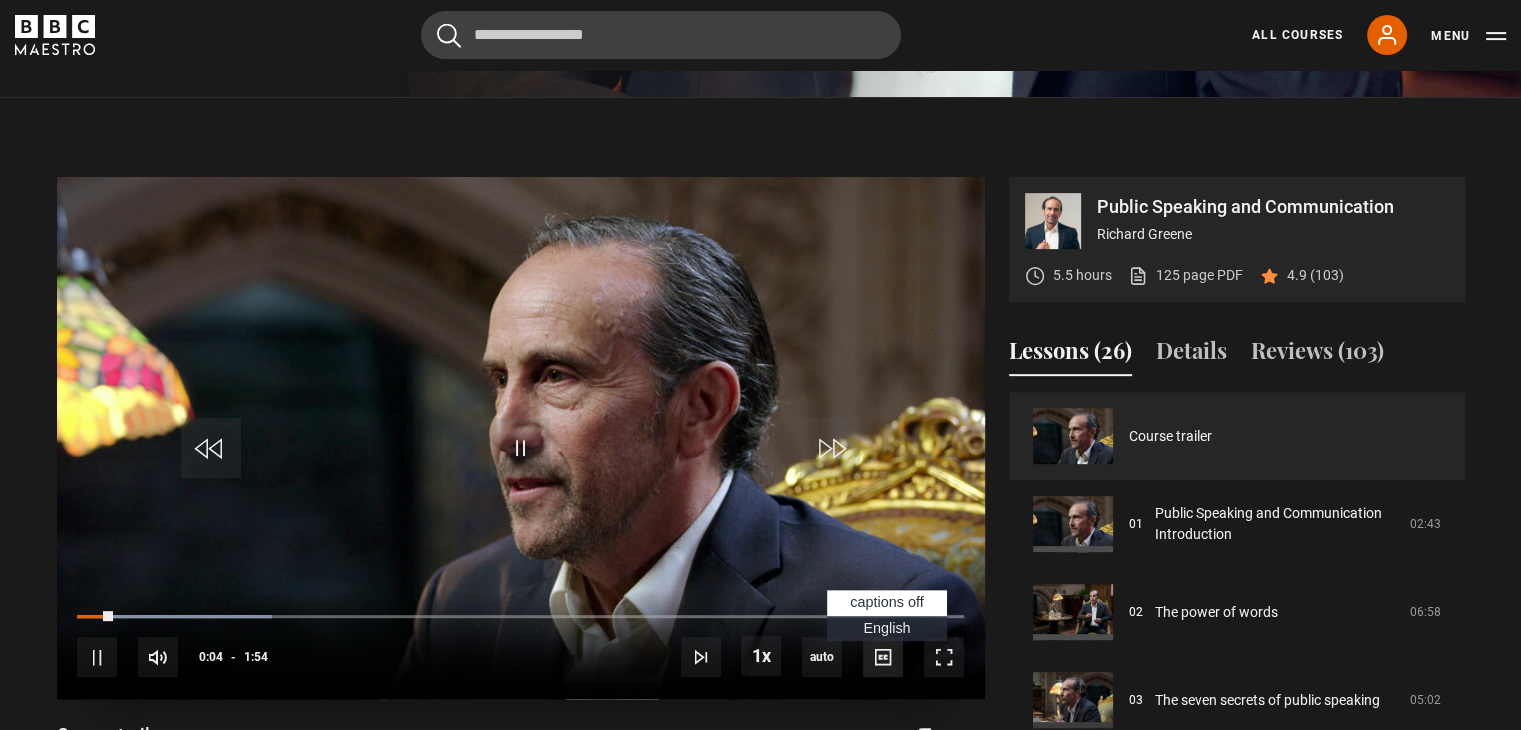 click at bounding box center [883, 657] 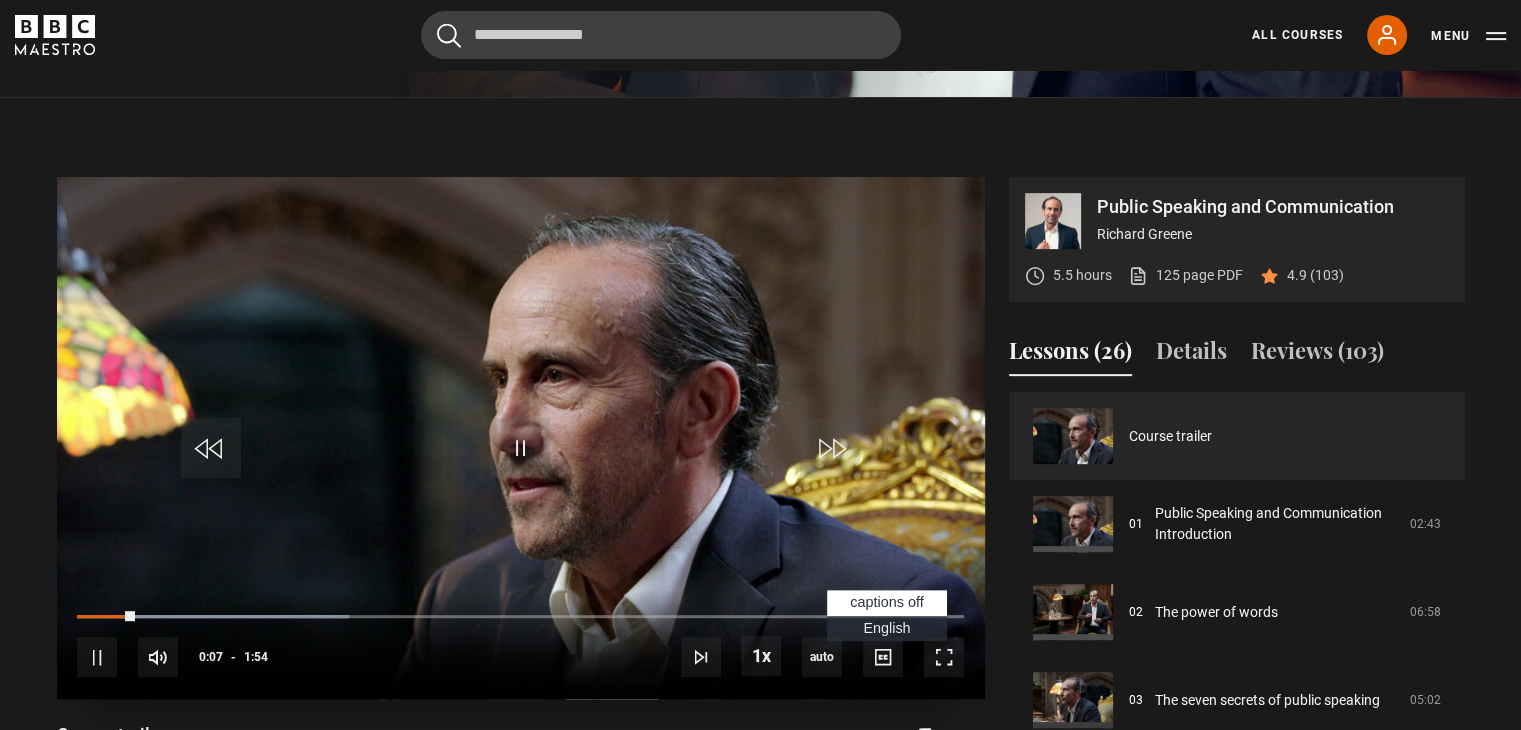 click on "English  Captions" at bounding box center (886, 628) 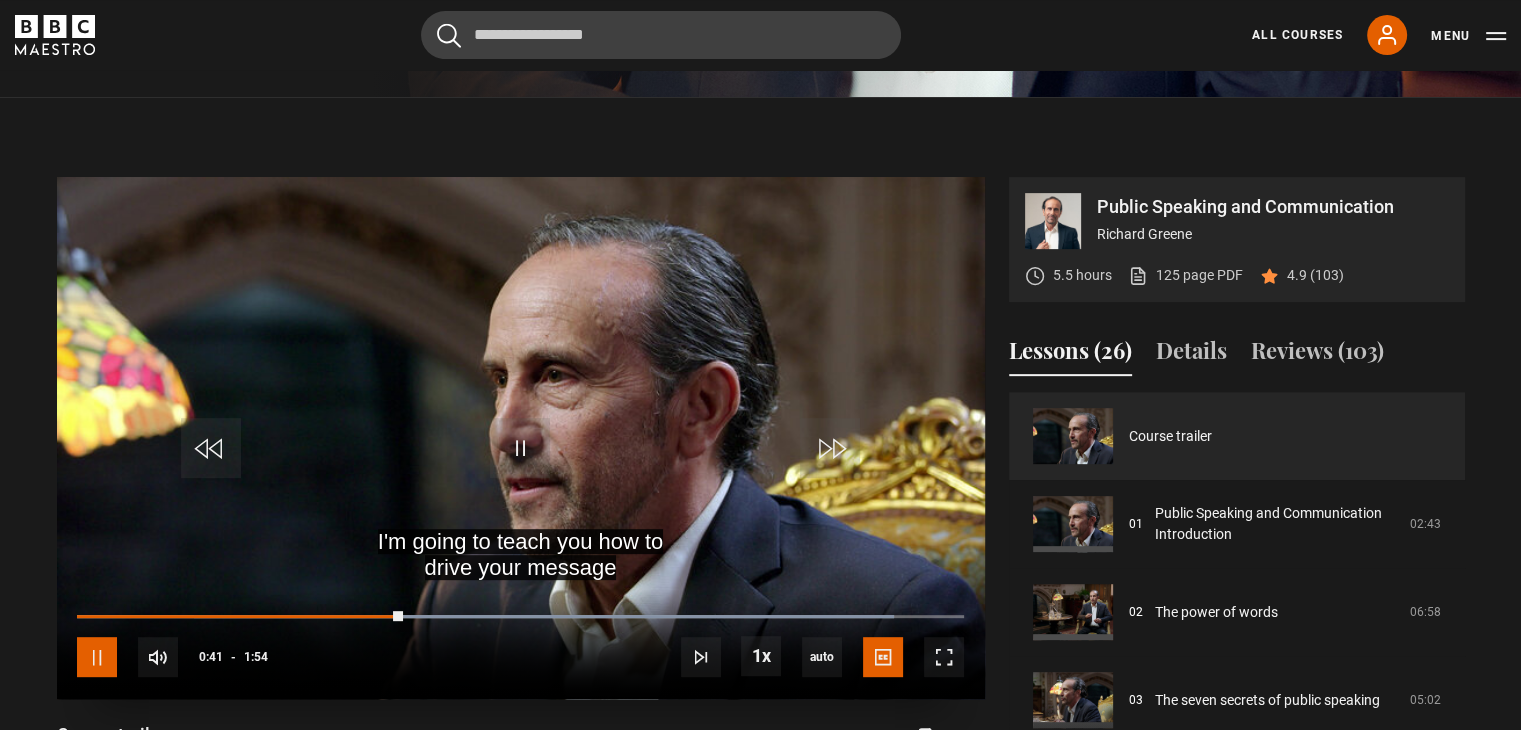 click at bounding box center [97, 657] 